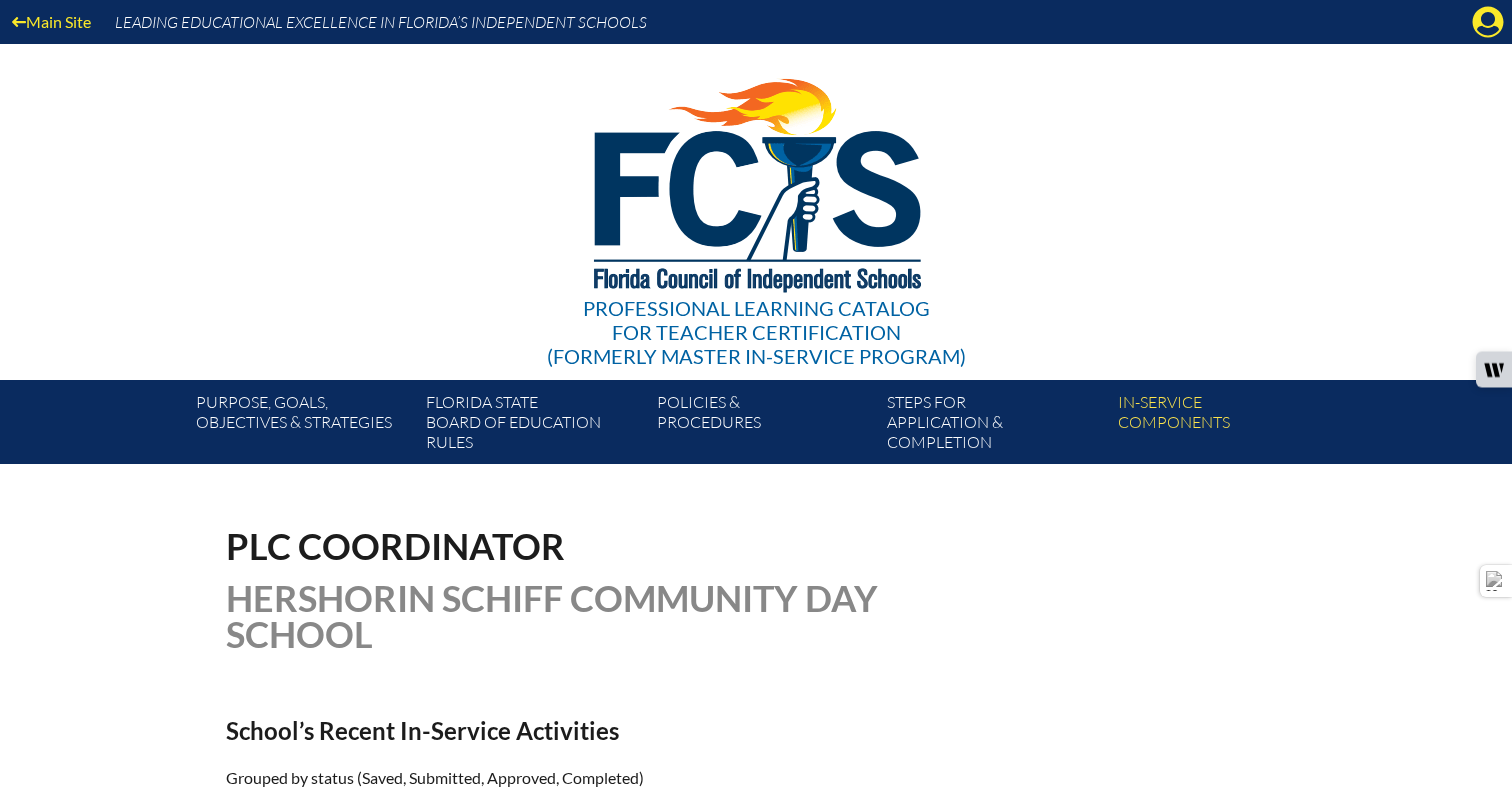 scroll, scrollTop: 0, scrollLeft: 0, axis: both 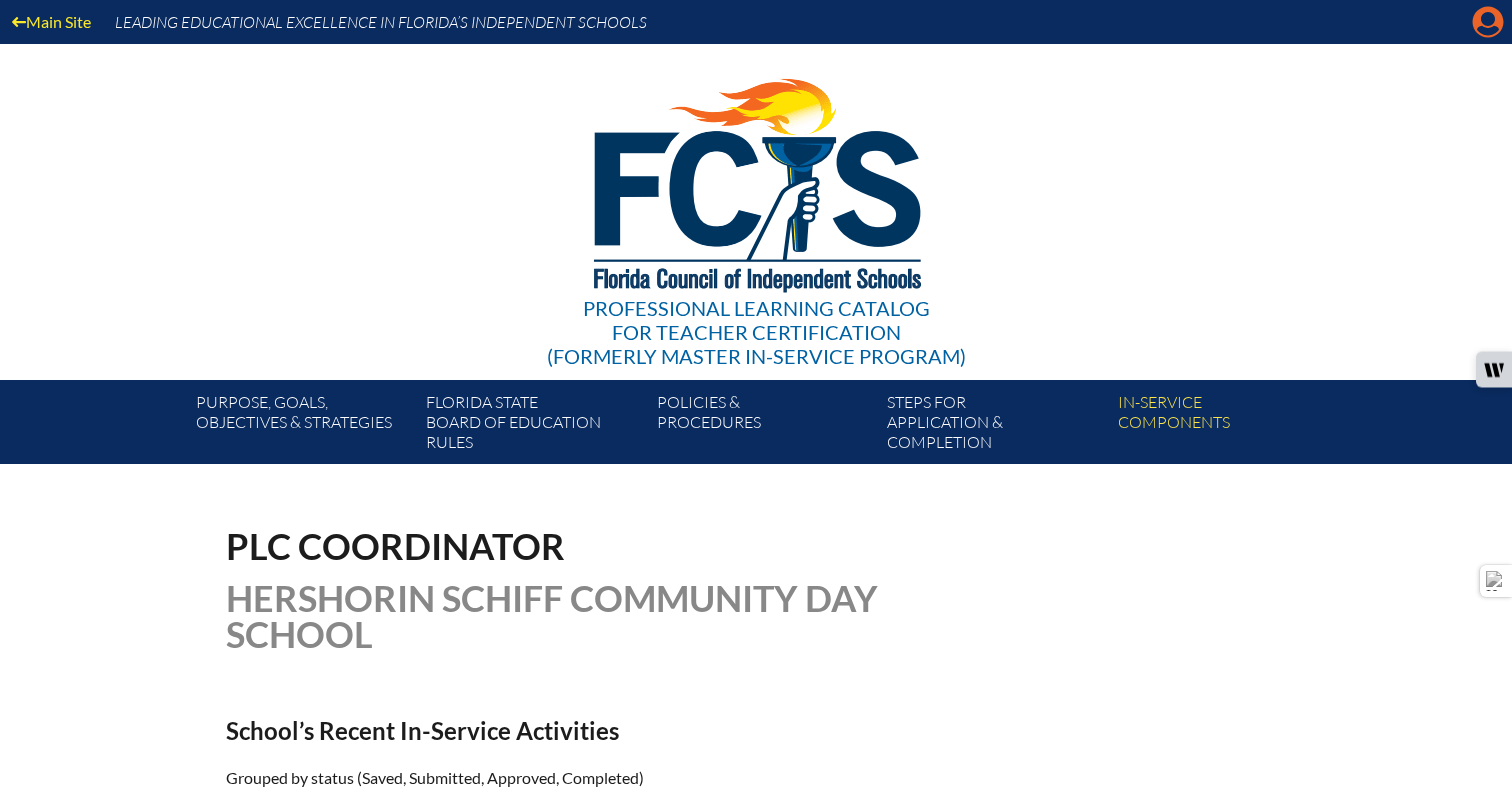 click 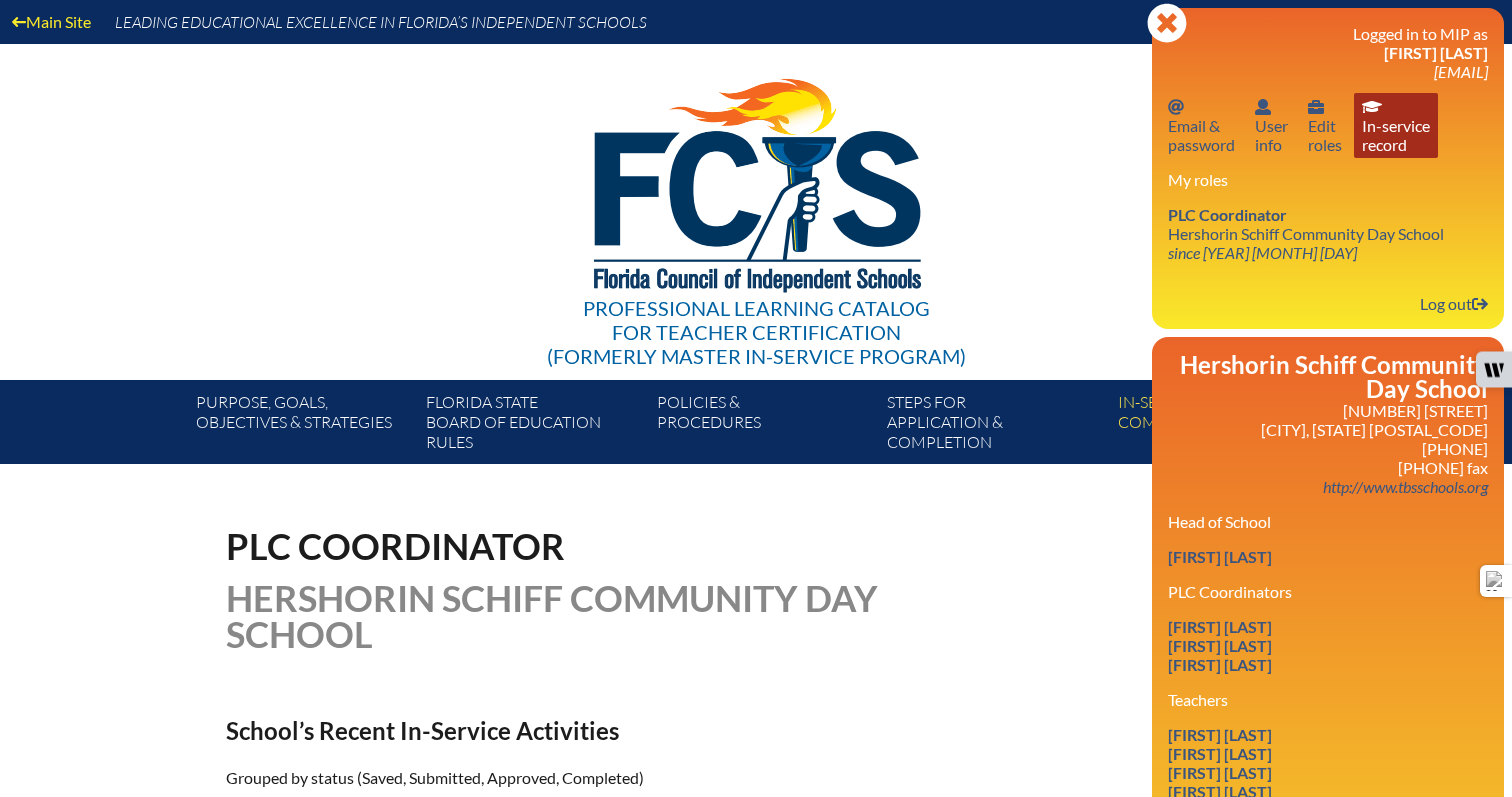 click 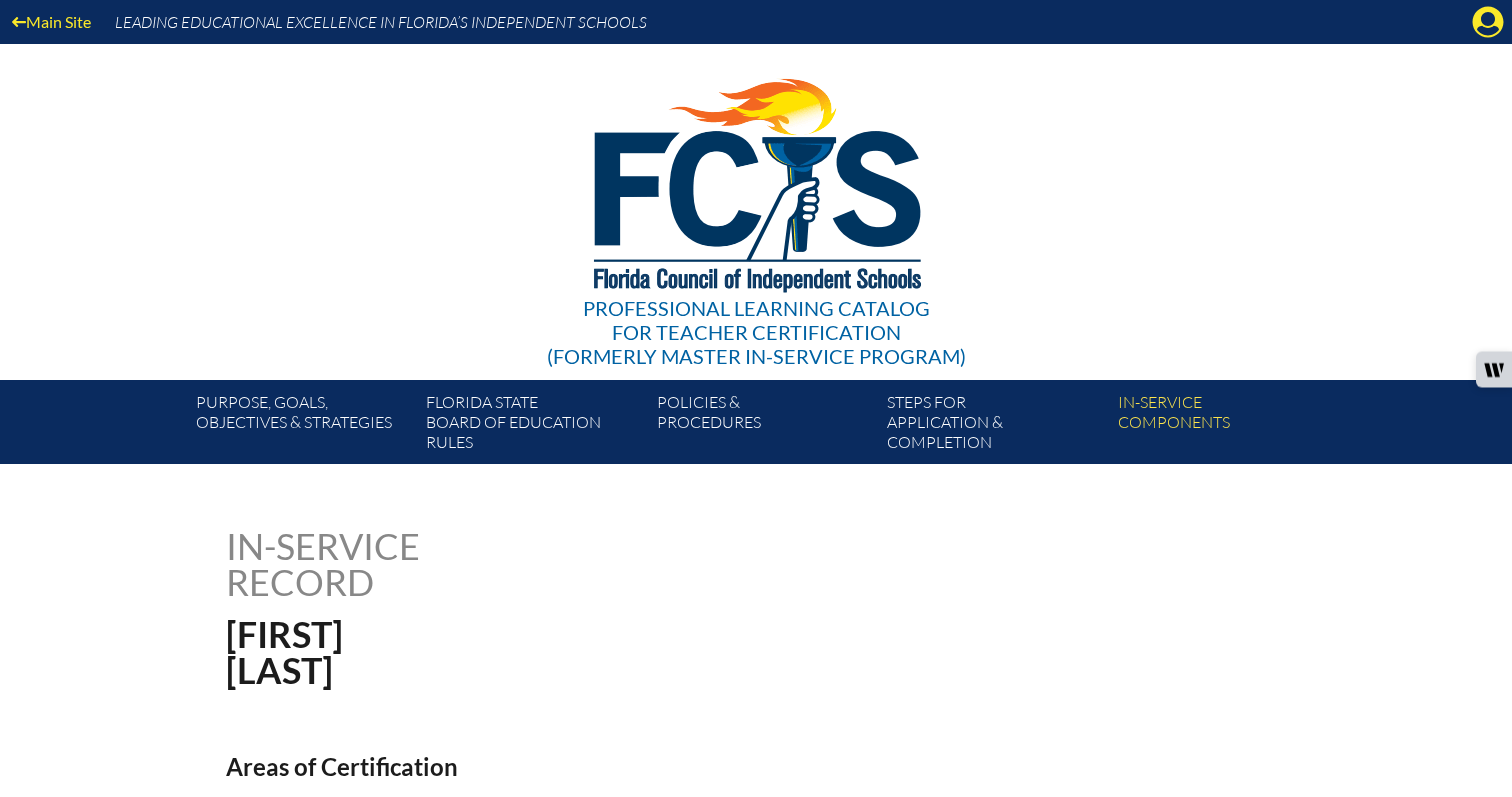scroll, scrollTop: 0, scrollLeft: 0, axis: both 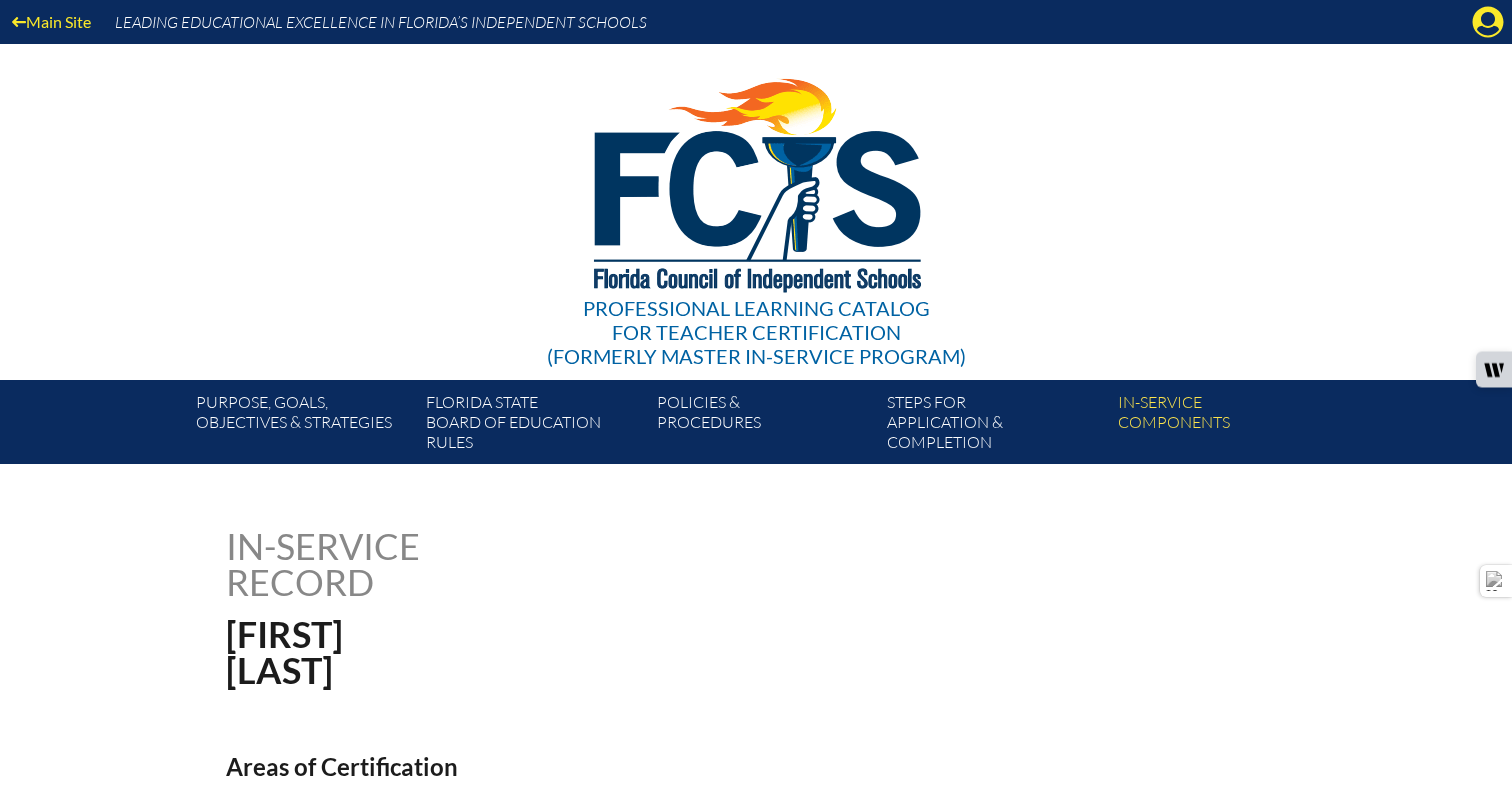 click on "Main Site
Leading Educational Excellence in Florida’s Independent Schools
Professional Learning Catalog
for Teacher Certification
(formerly Master In-service Program)
Purpose, goals, objectives & strategies" at bounding box center [756, 232] 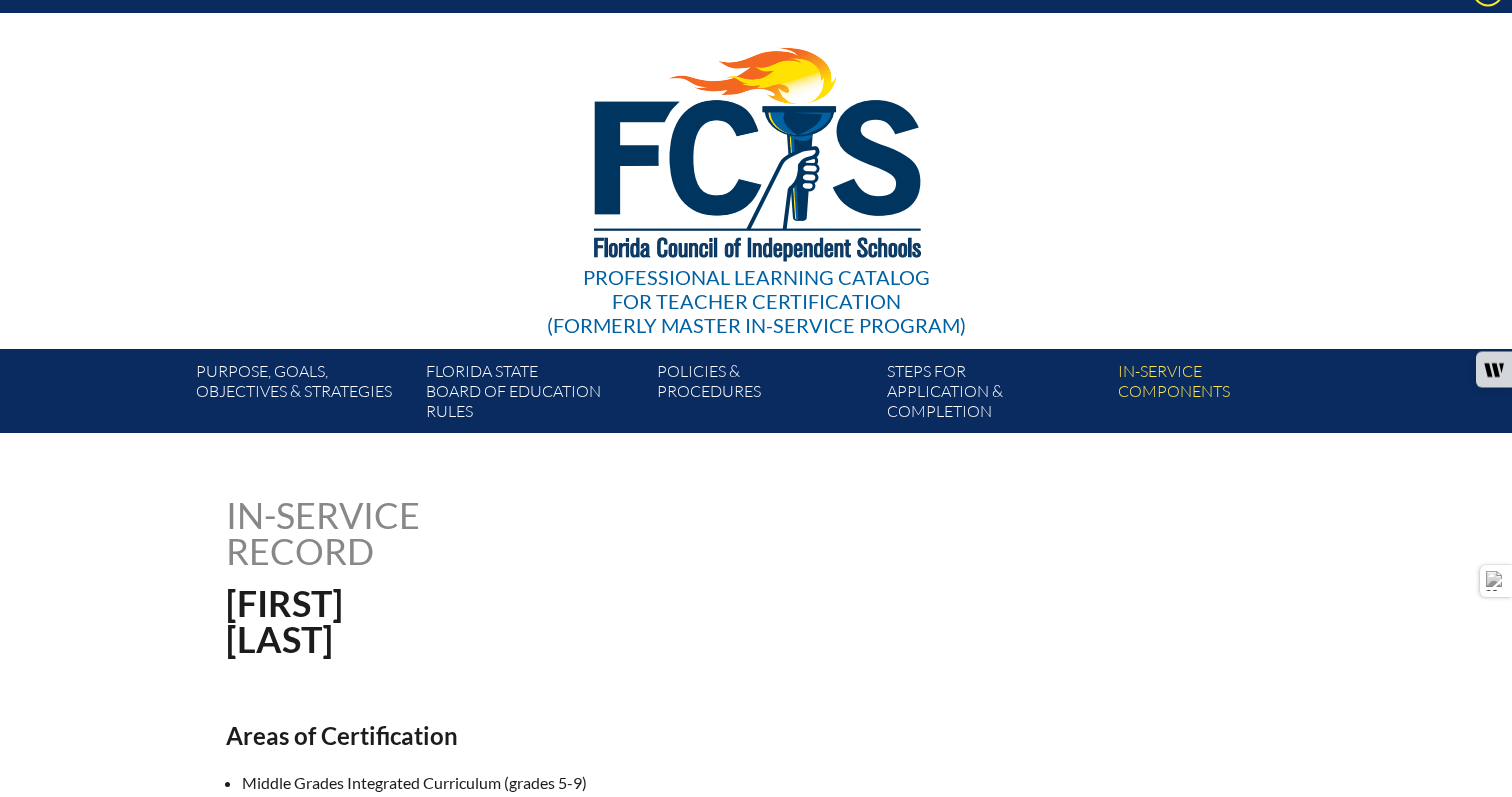 scroll, scrollTop: 0, scrollLeft: 0, axis: both 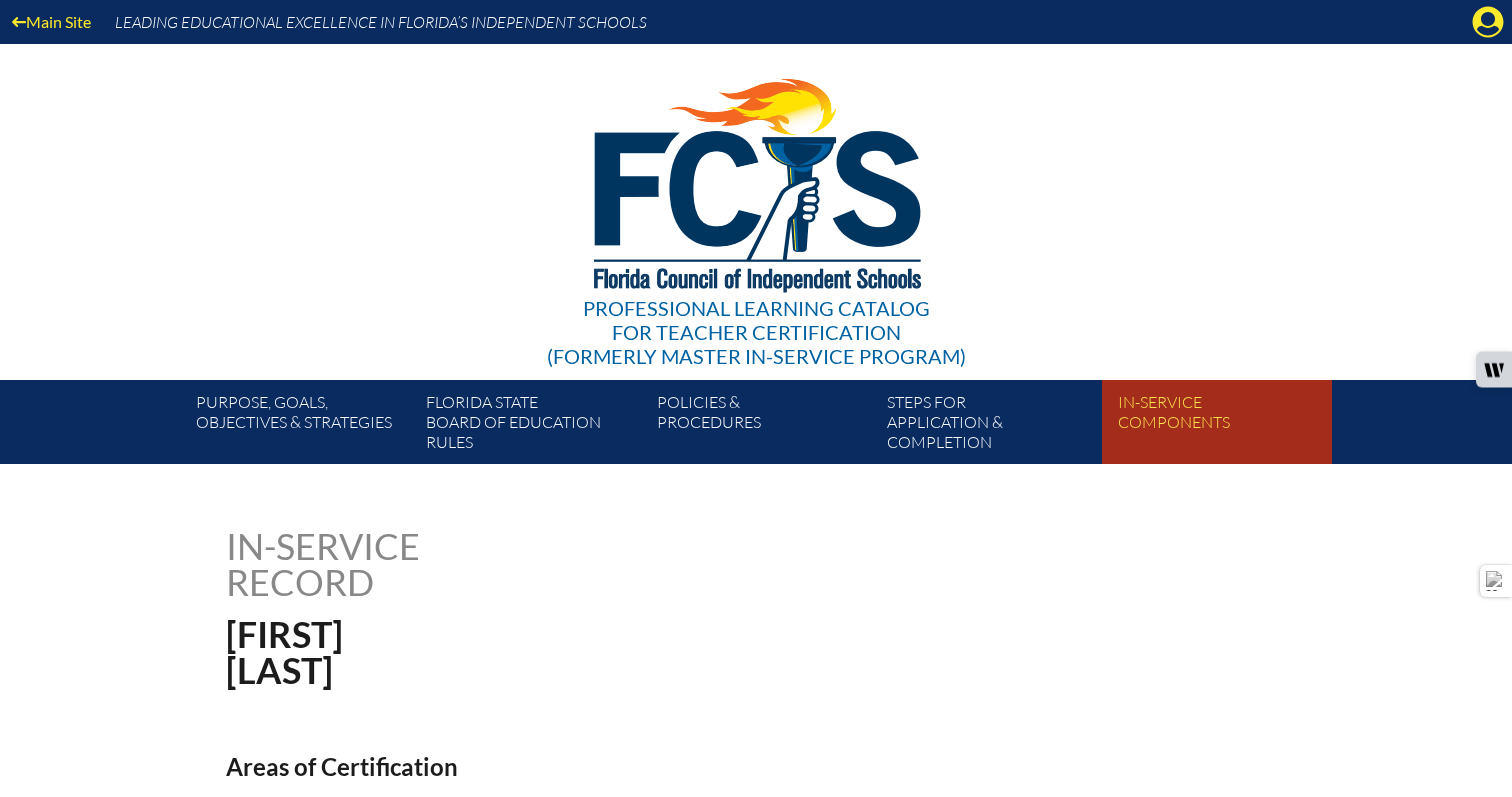 click on "In-service components" at bounding box center [1225, 426] 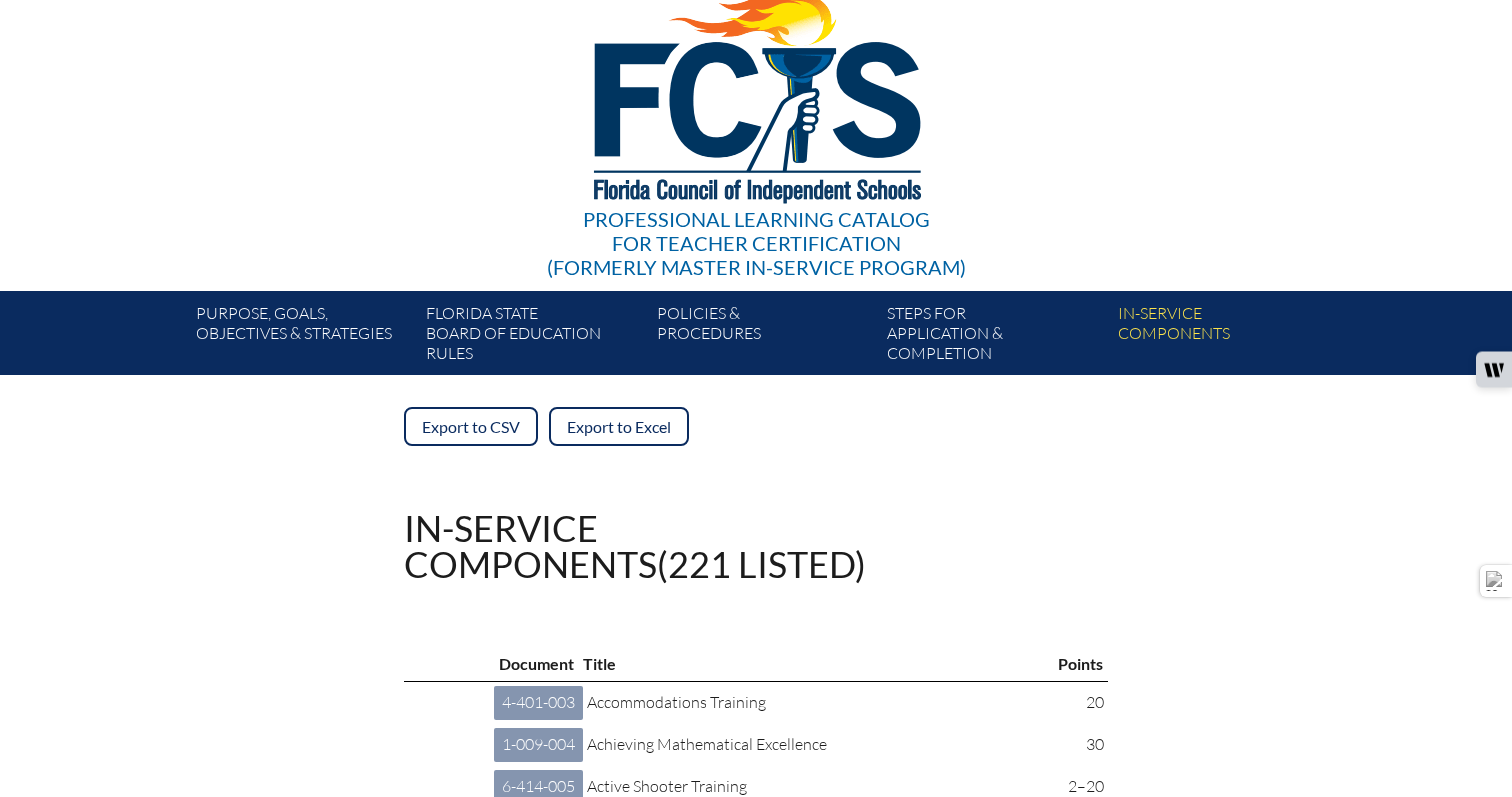 scroll, scrollTop: 0, scrollLeft: 0, axis: both 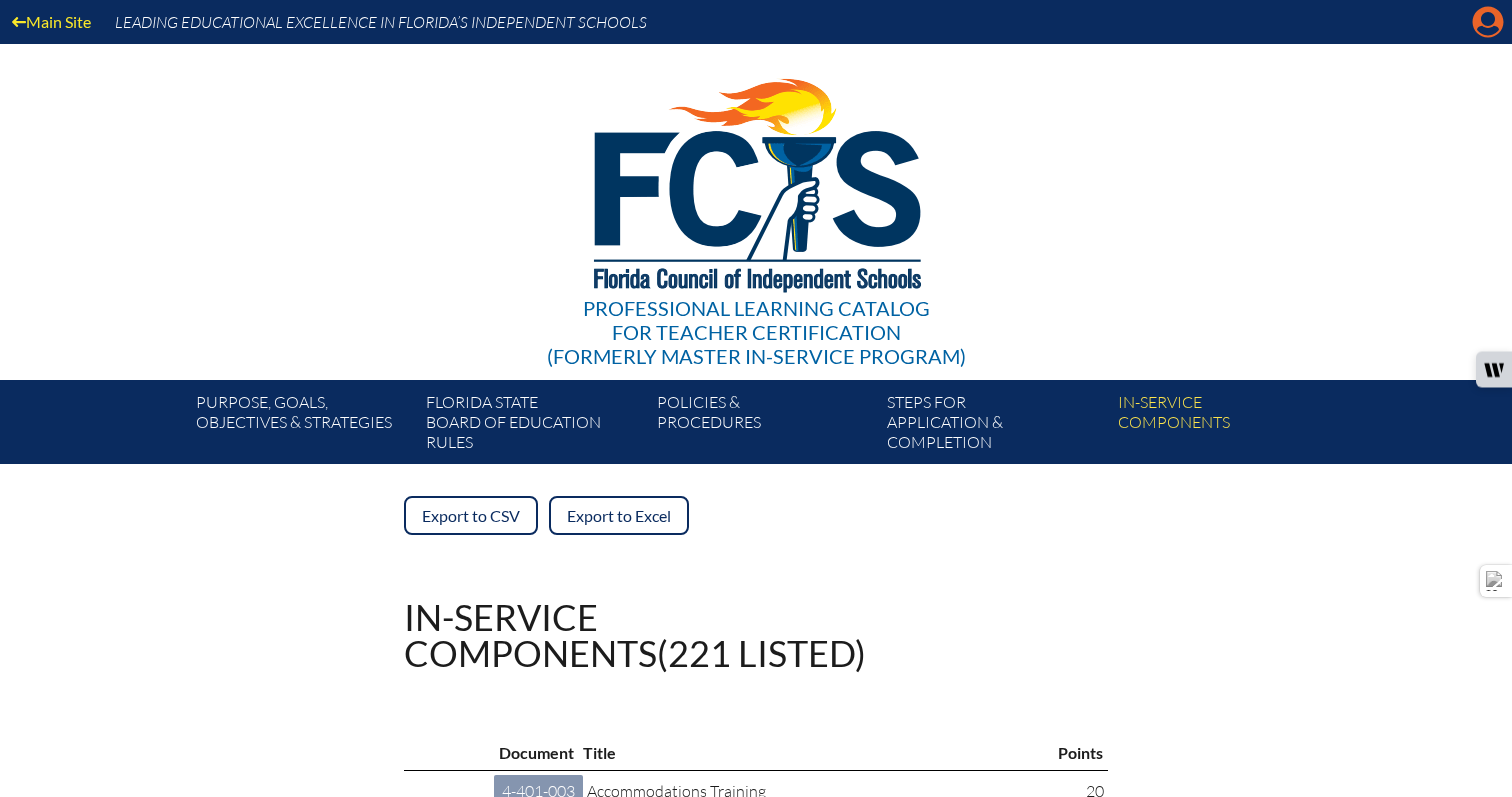 click 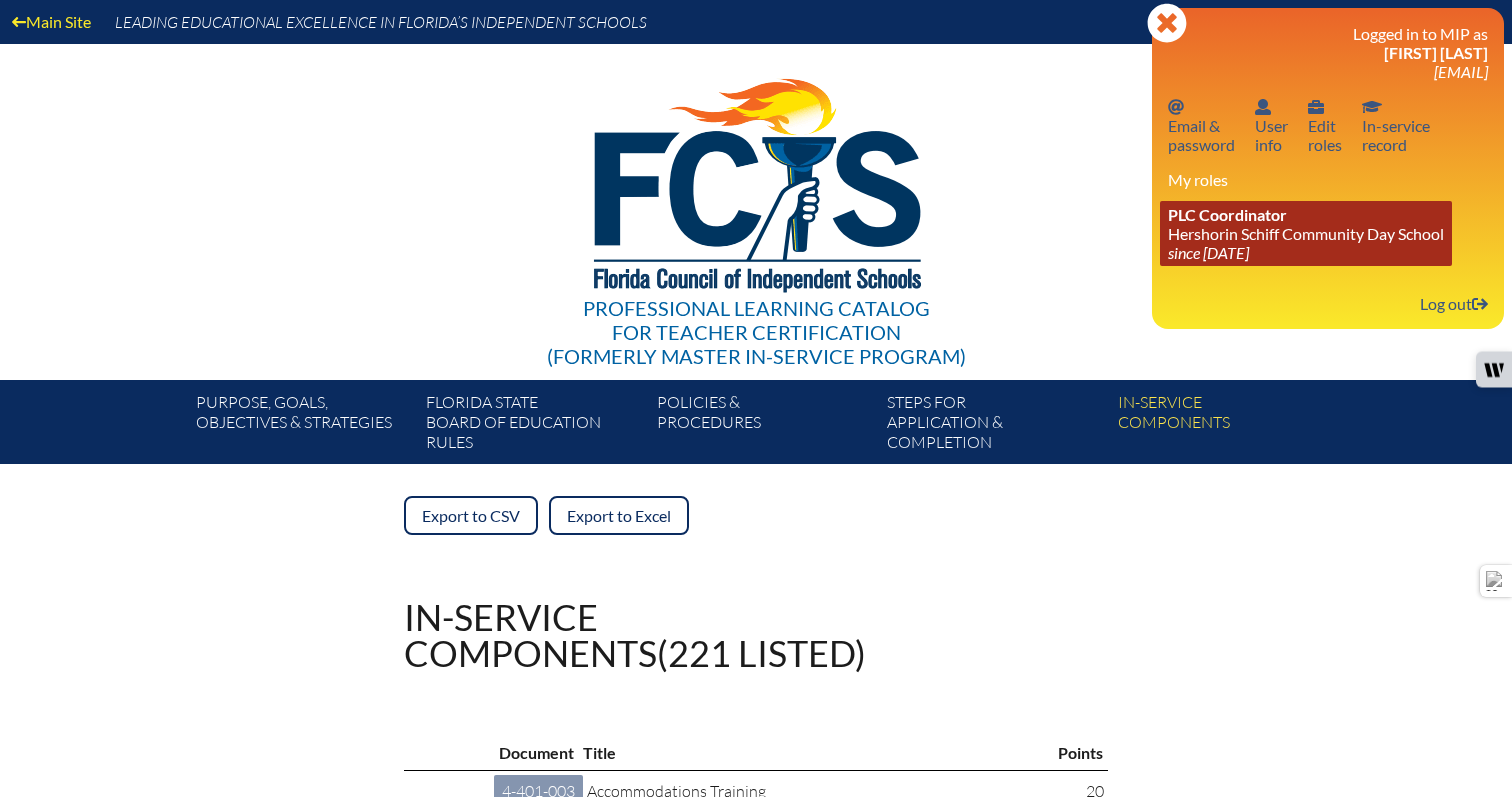 click on "since [DATE]" at bounding box center [1208, 252] 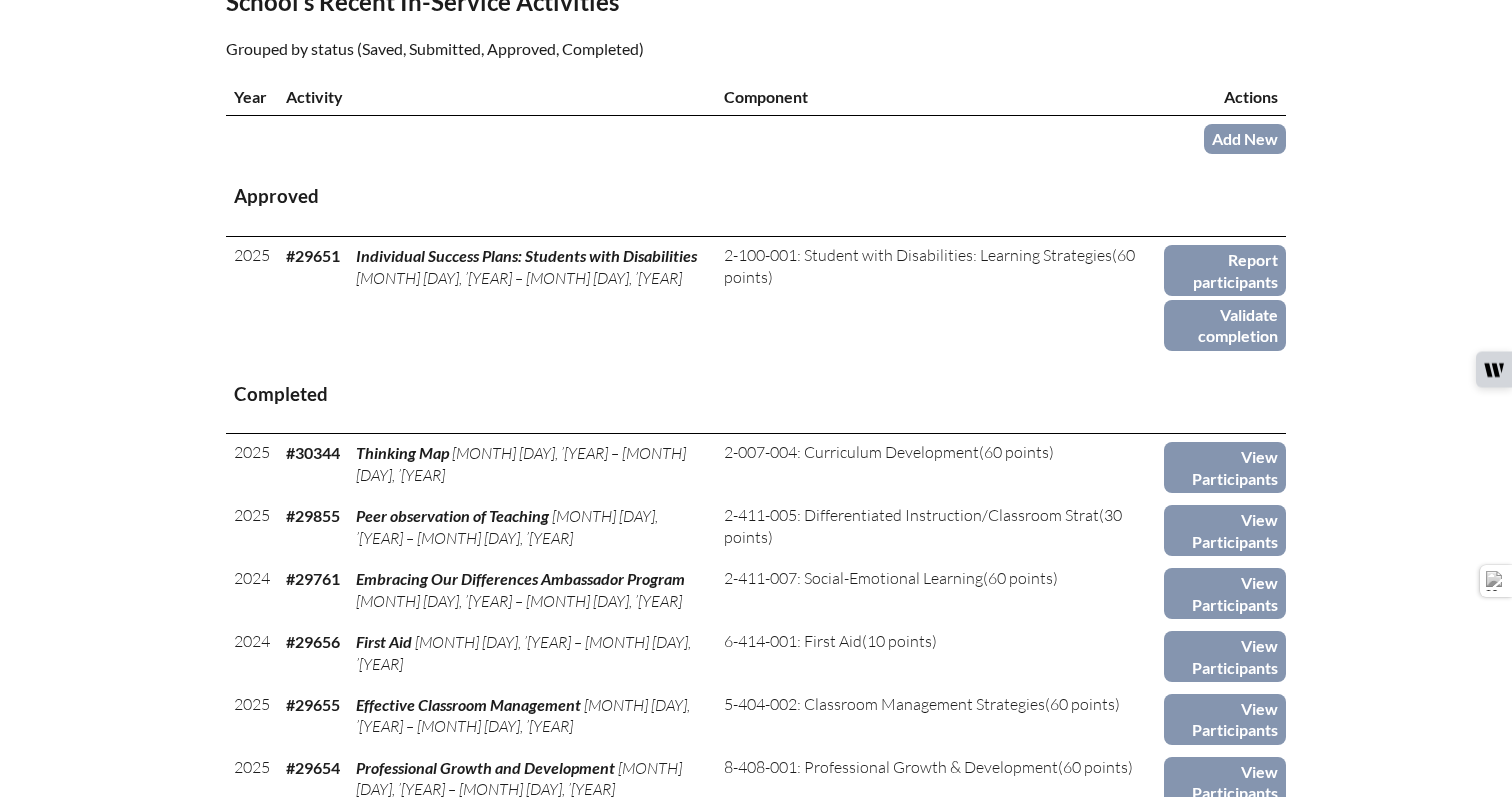scroll, scrollTop: 730, scrollLeft: 0, axis: vertical 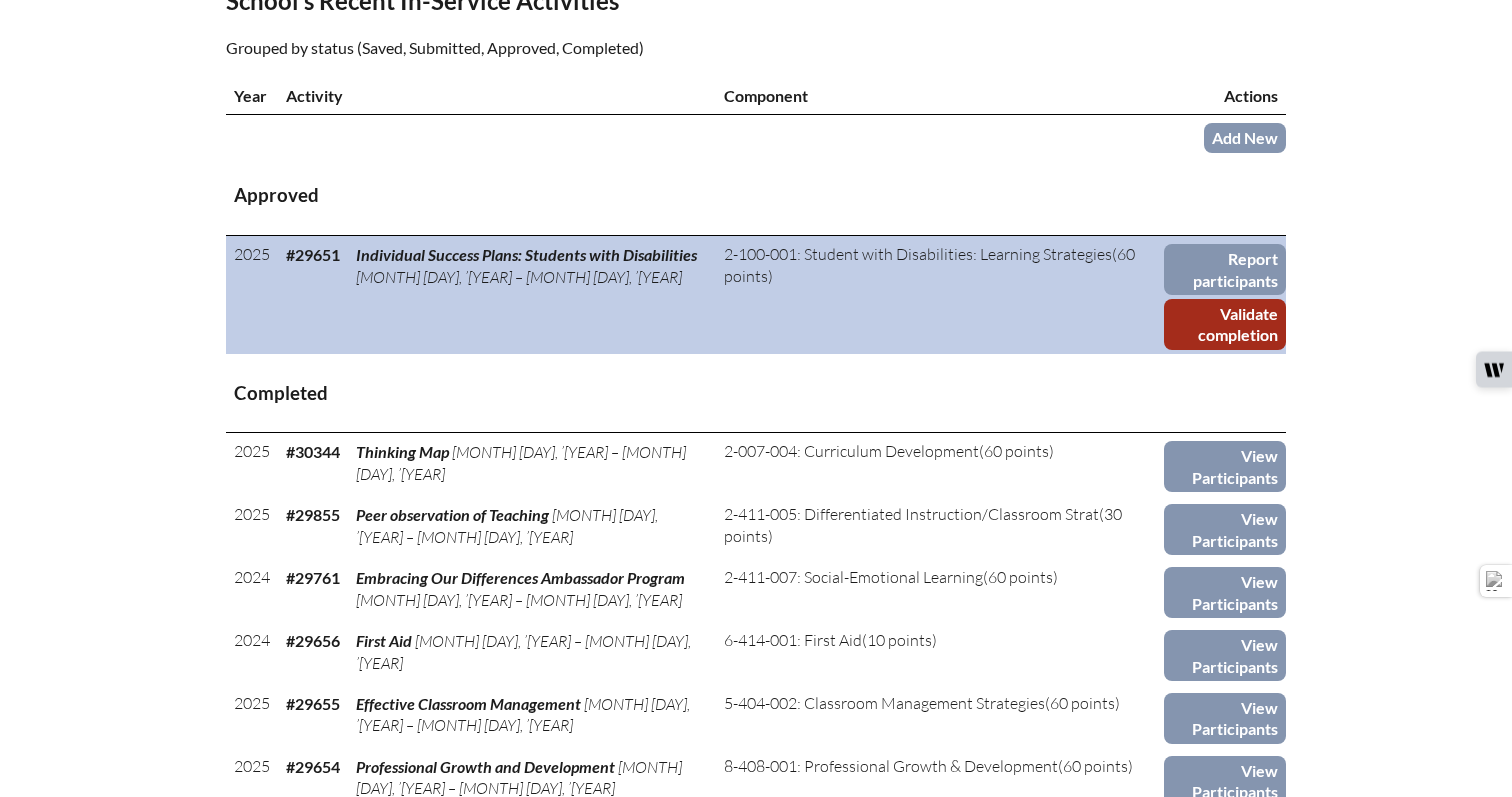 click on "Validate completion" at bounding box center [1225, 324] 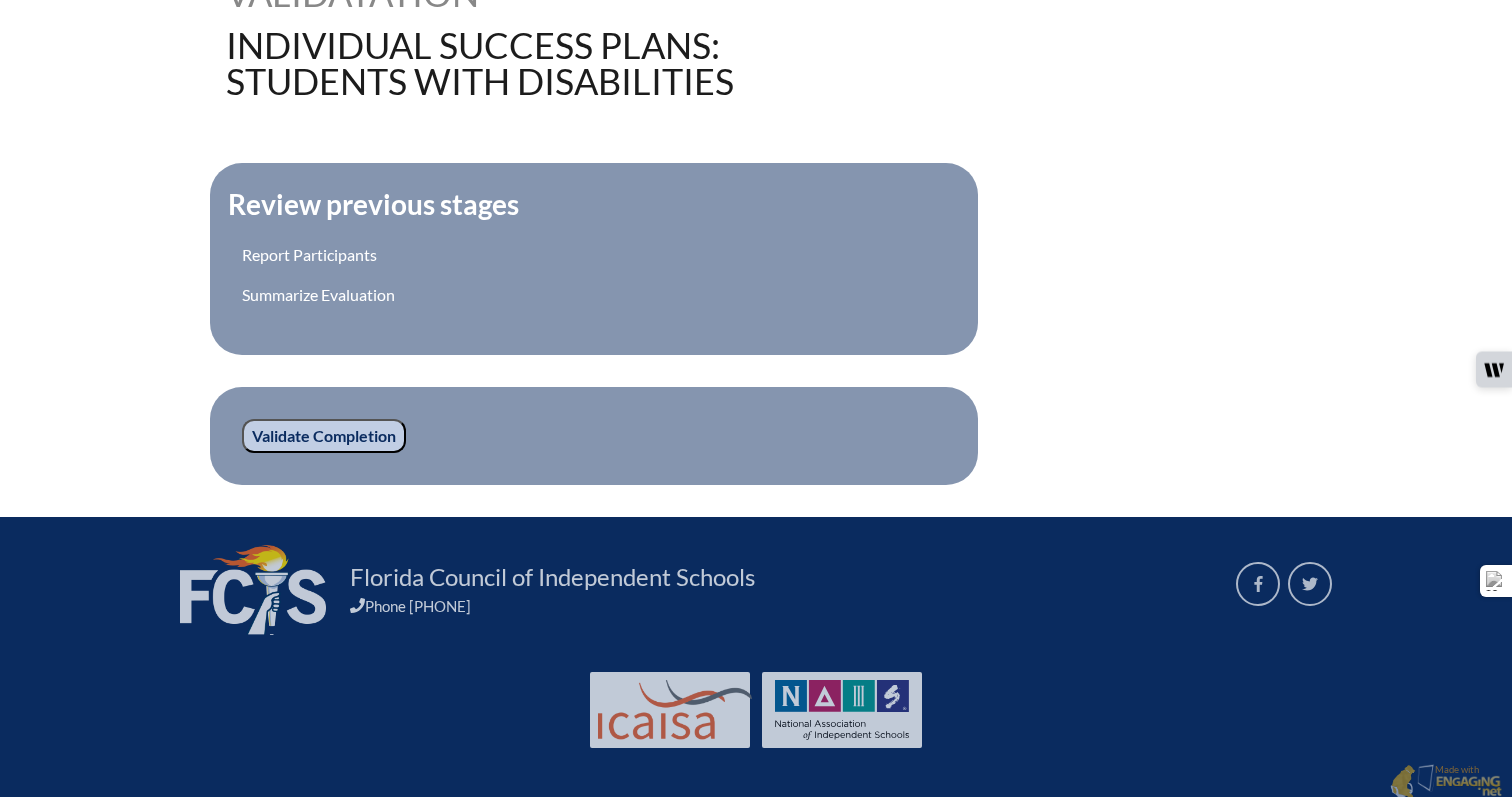 scroll, scrollTop: 634, scrollLeft: 0, axis: vertical 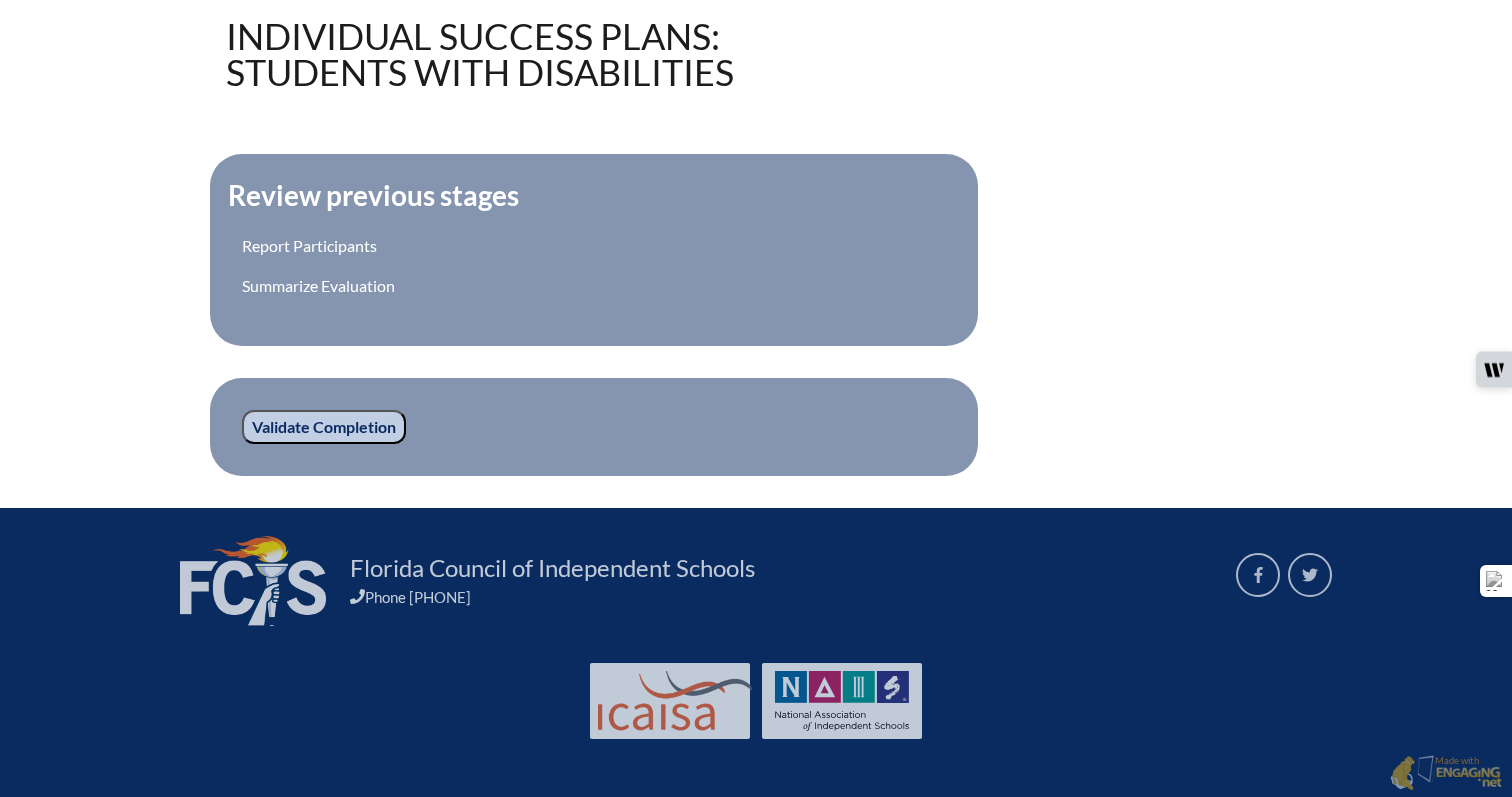 click on "Validate Completion" at bounding box center (324, 427) 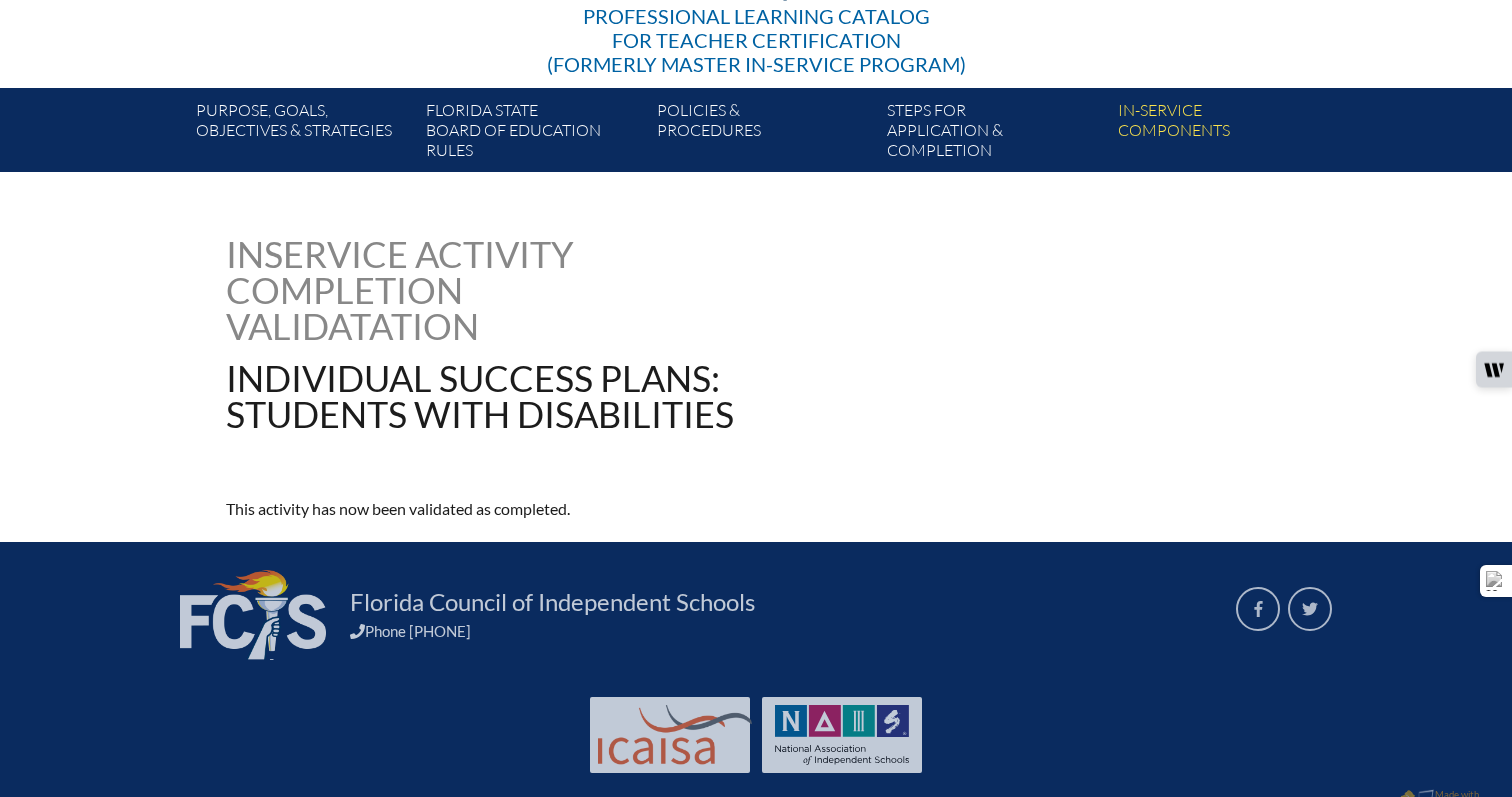 scroll, scrollTop: 326, scrollLeft: 0, axis: vertical 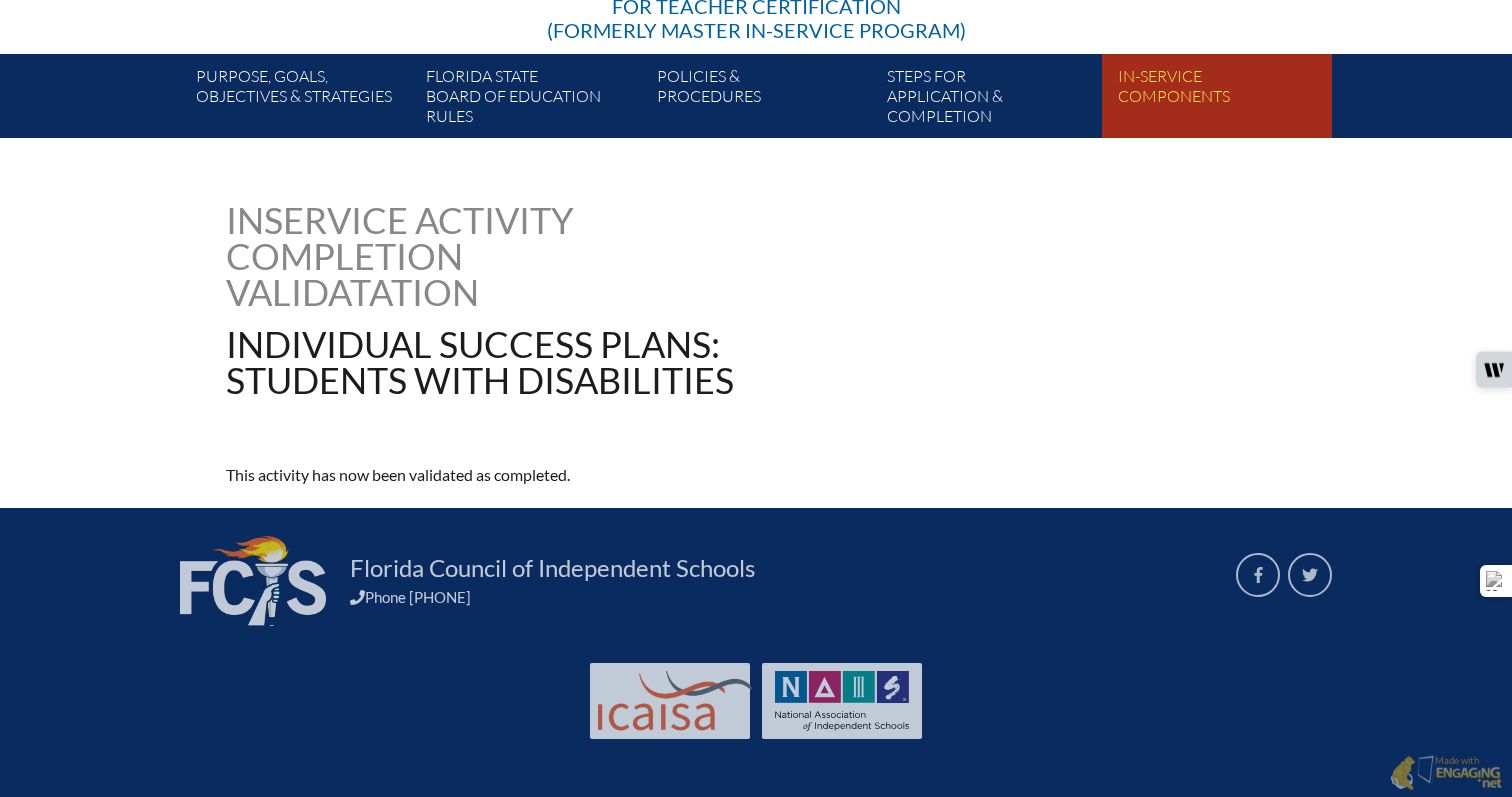 click on "In-service components" at bounding box center [1225, 100] 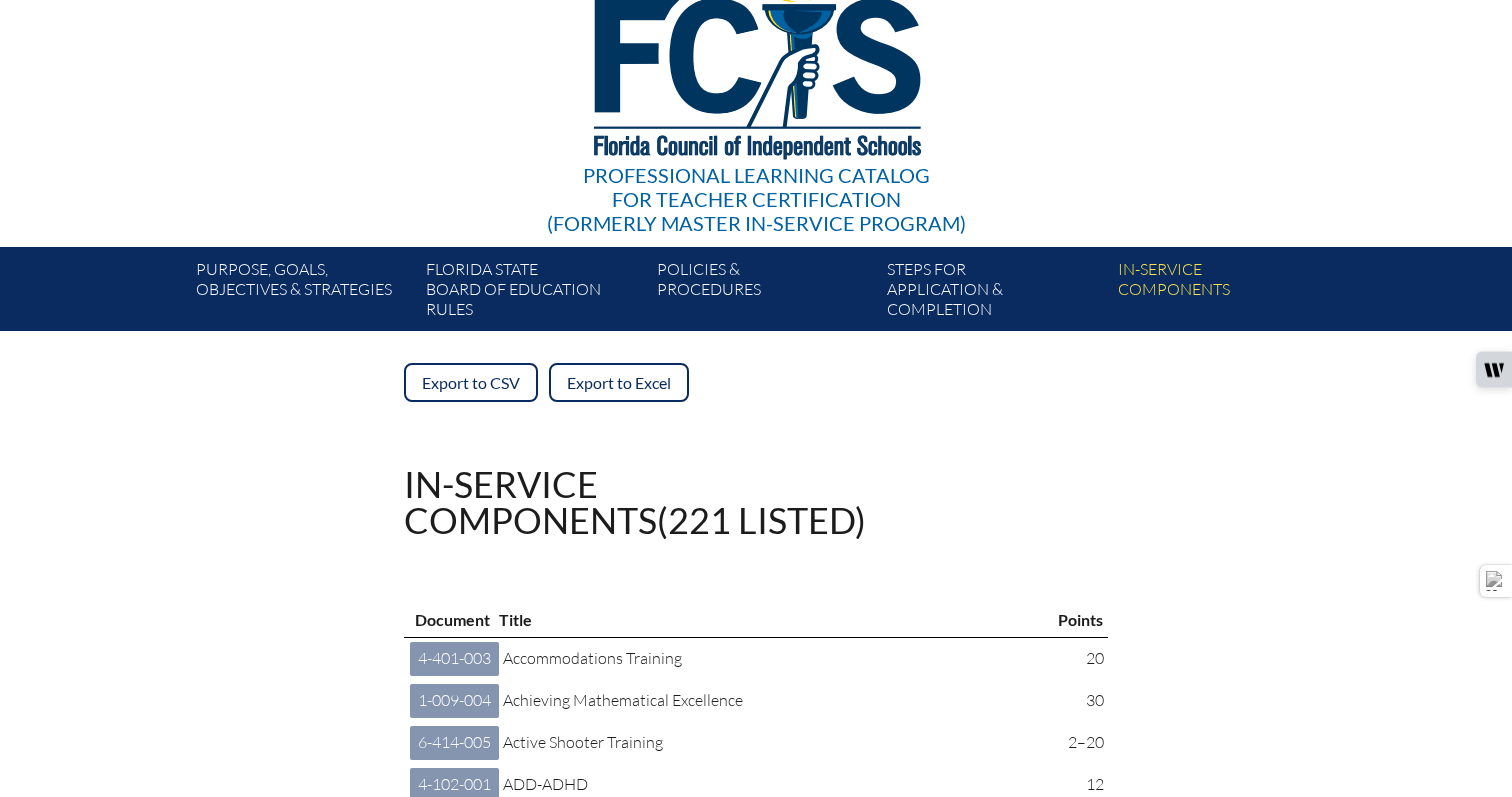 scroll, scrollTop: 0, scrollLeft: 0, axis: both 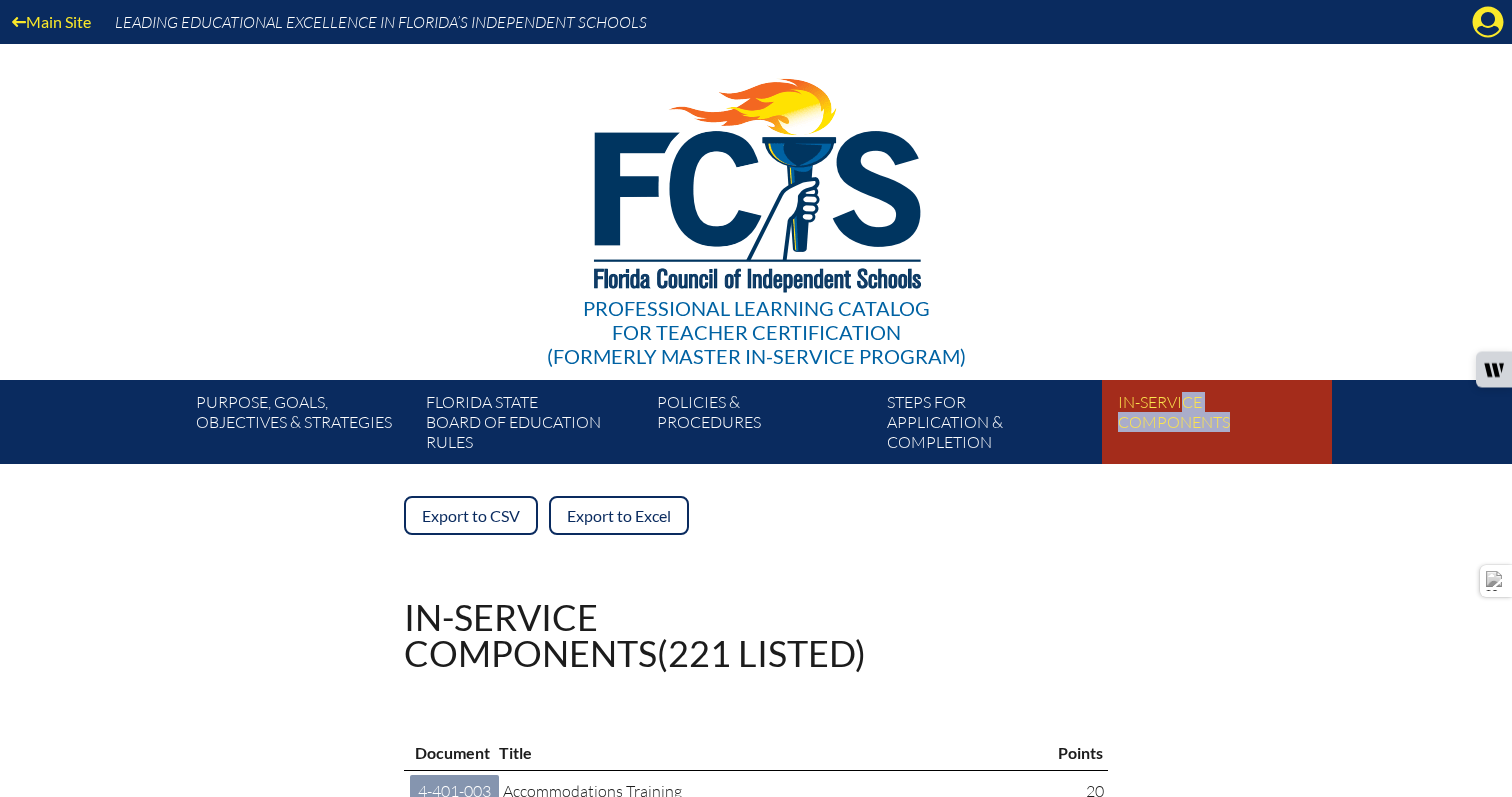 click on "In-service components" at bounding box center [1225, 426] 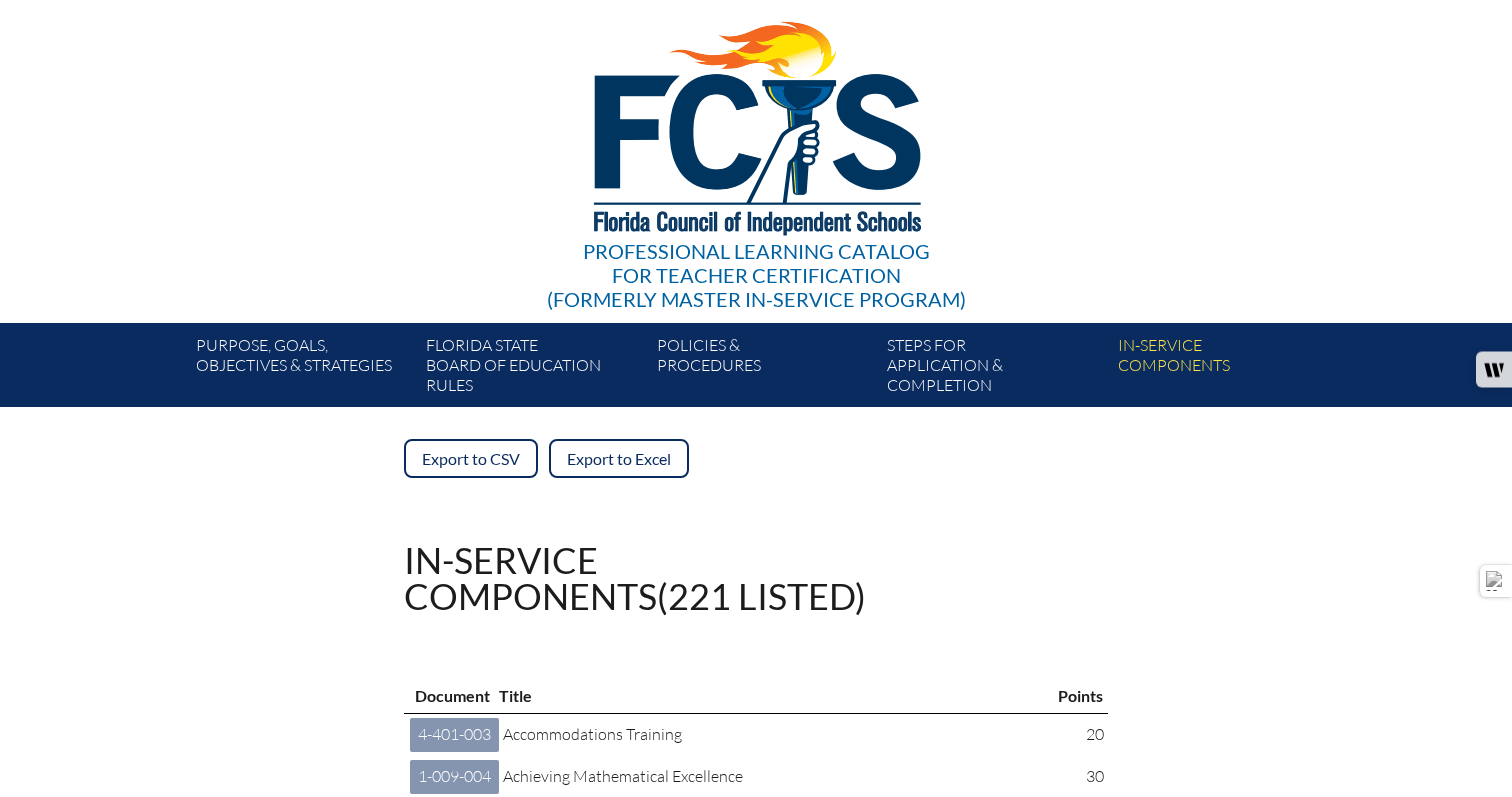 scroll, scrollTop: 0, scrollLeft: 0, axis: both 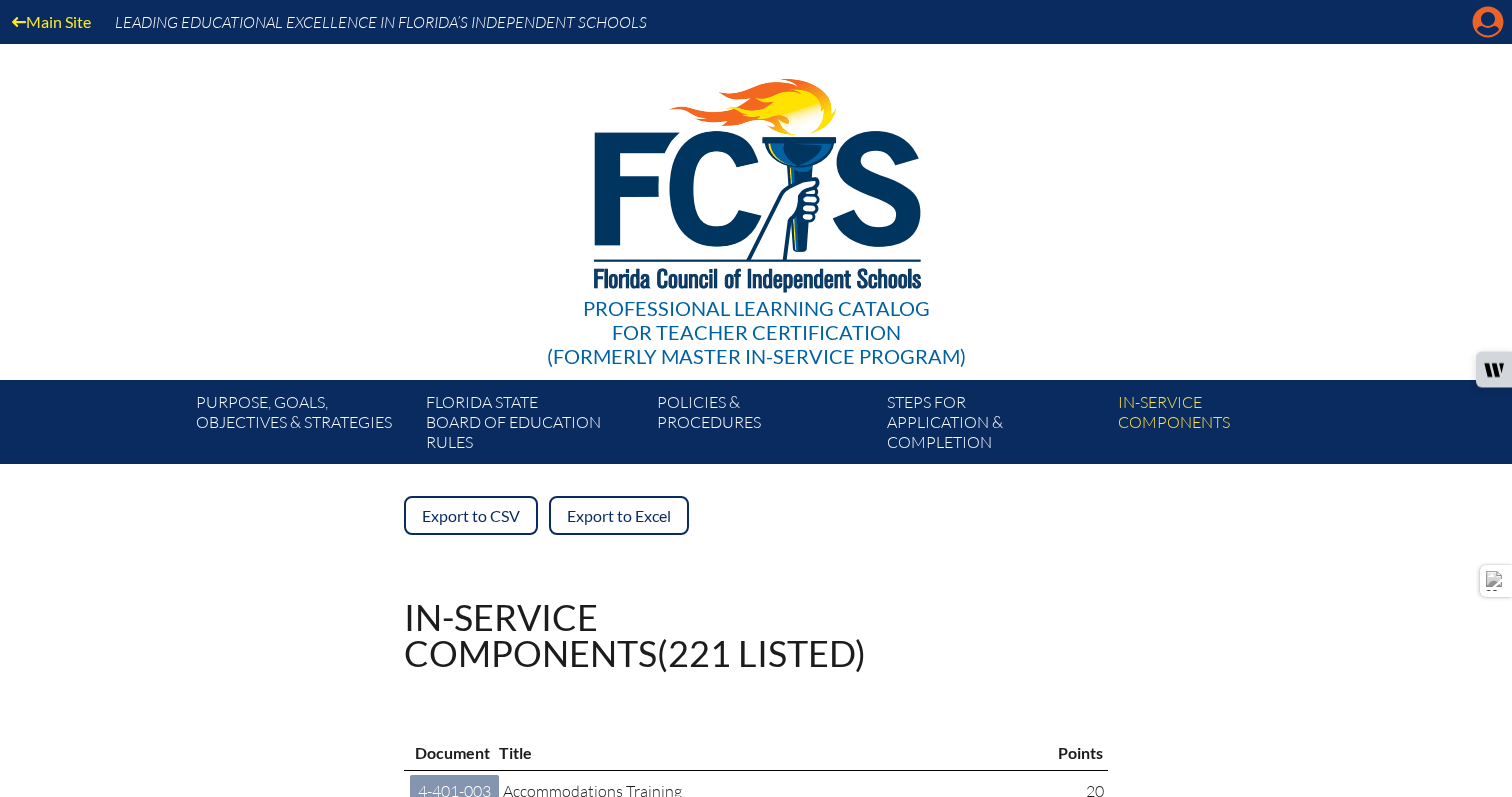 click 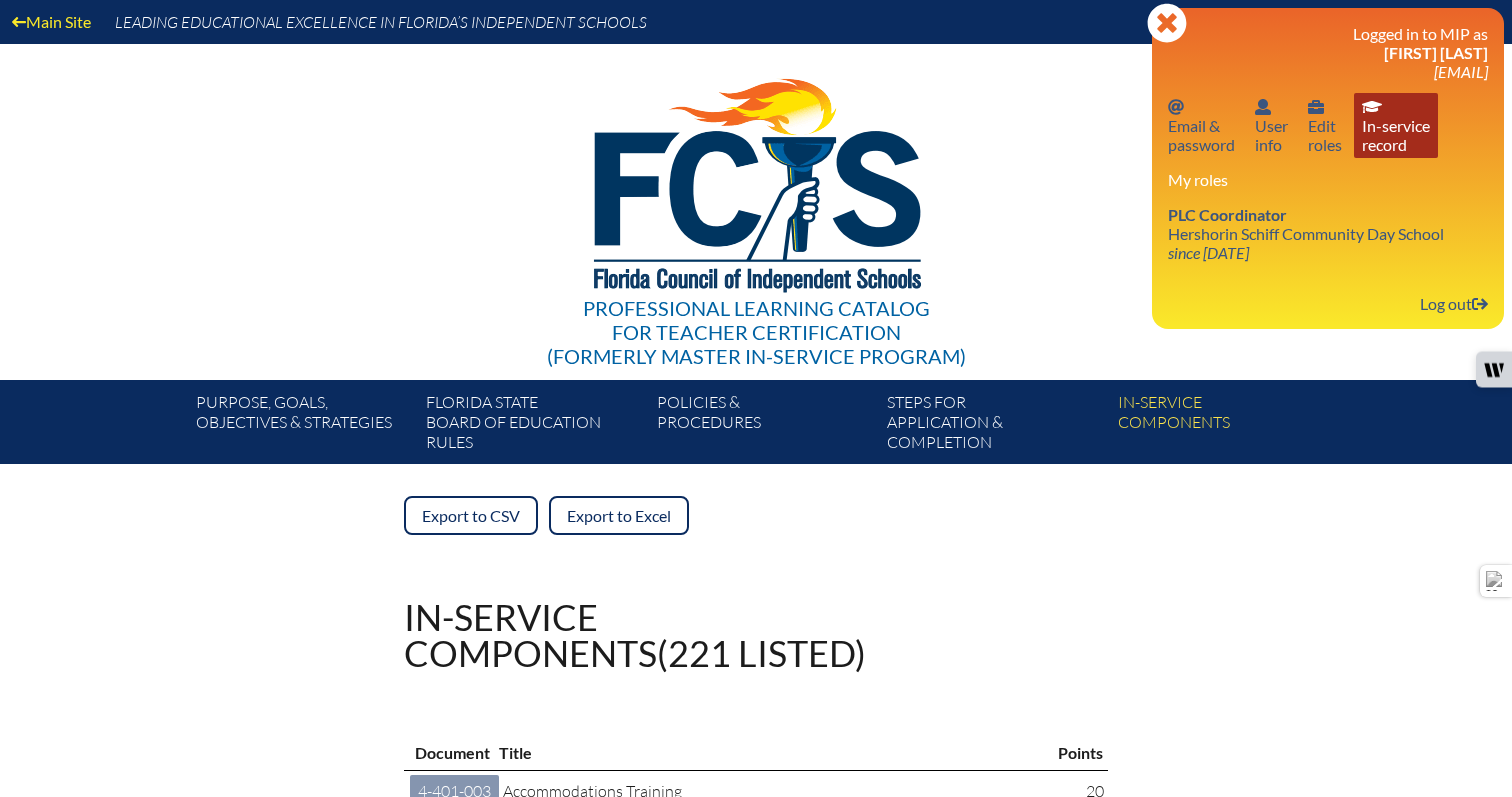 click on "In-service record
In-service record" at bounding box center [1396, 125] 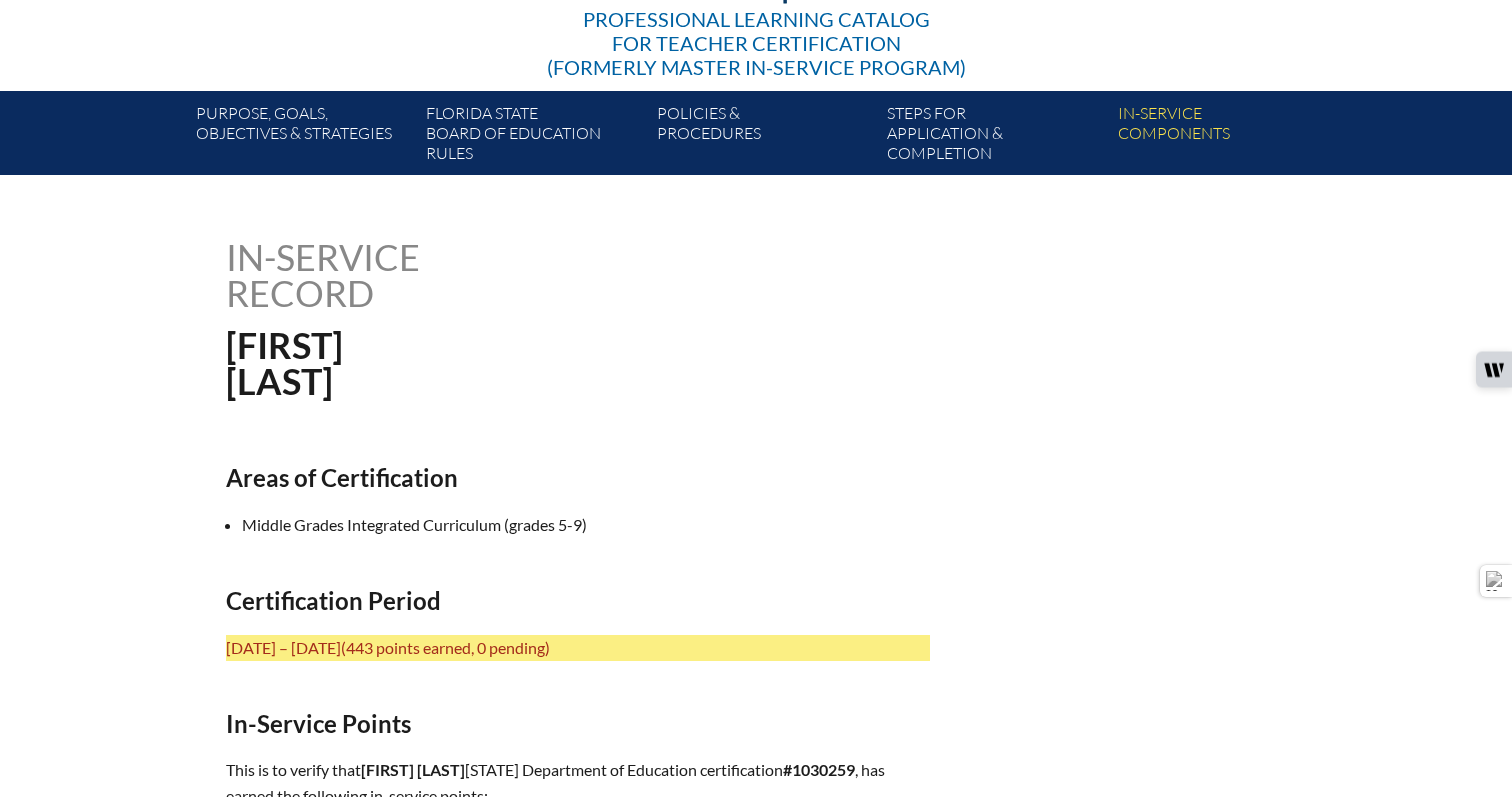 scroll, scrollTop: 0, scrollLeft: 0, axis: both 